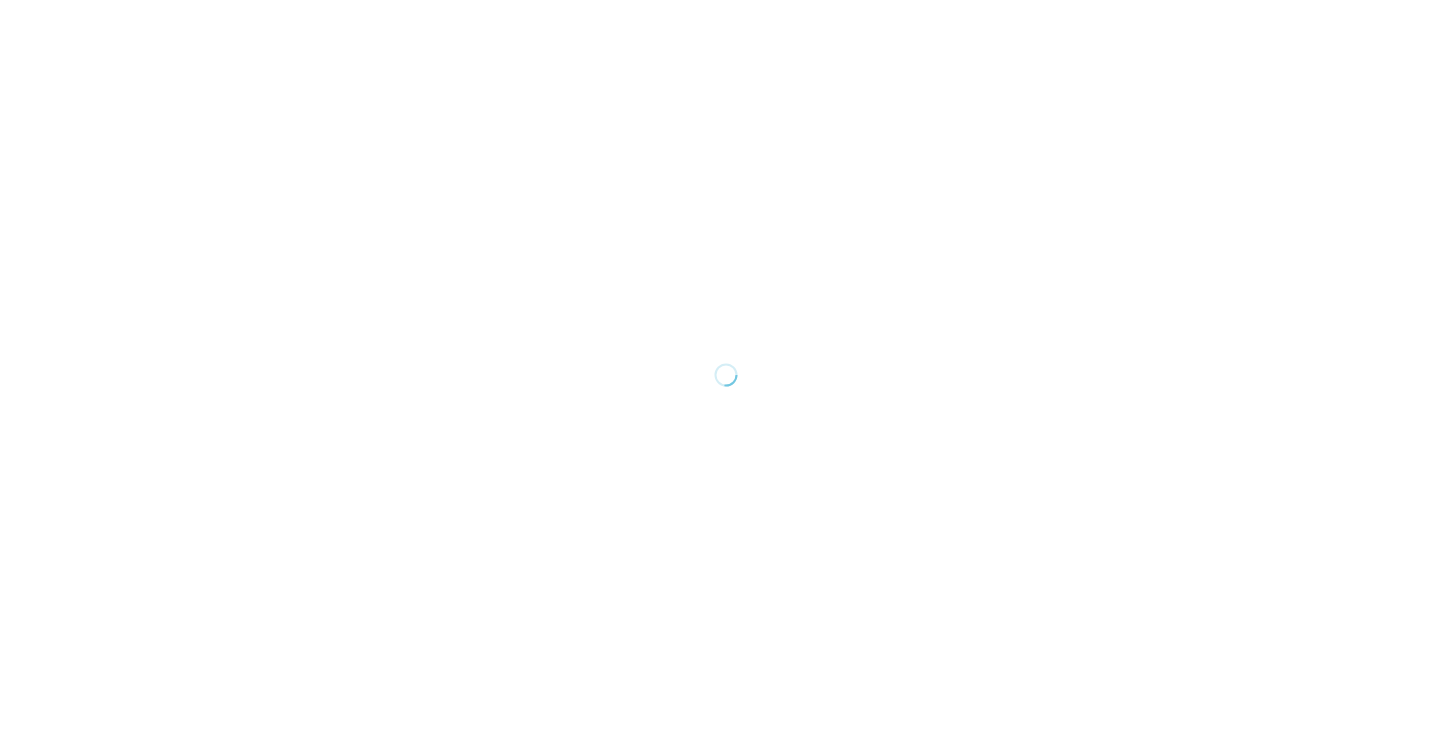 scroll, scrollTop: 0, scrollLeft: 0, axis: both 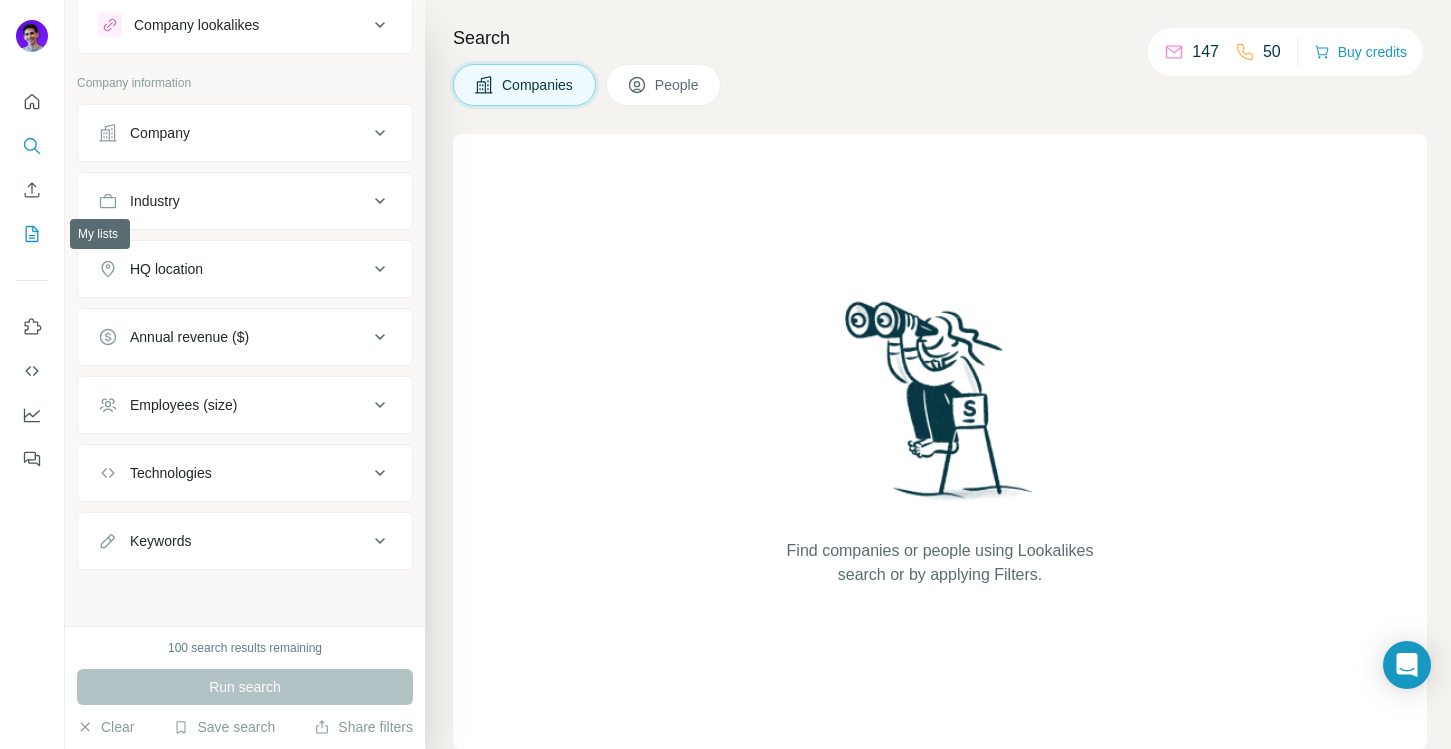 click 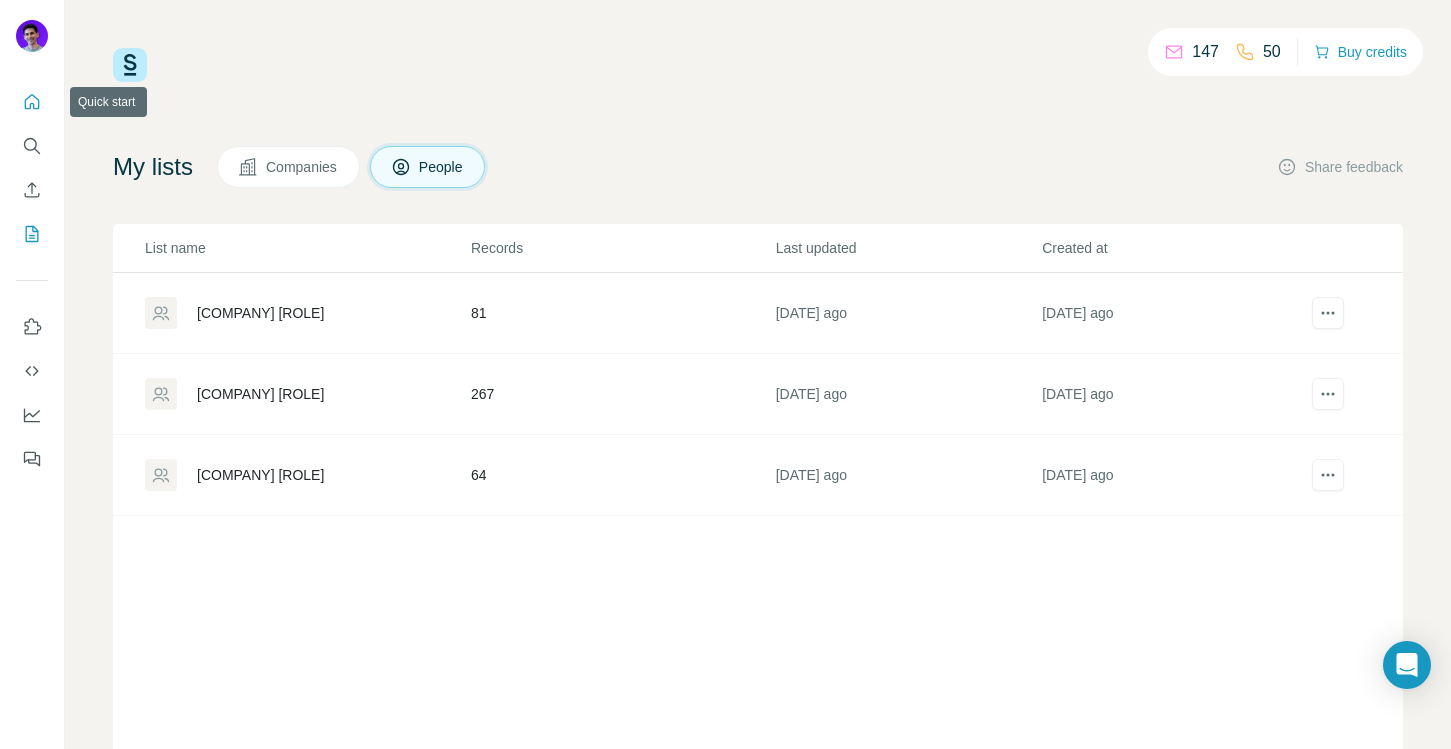 click at bounding box center (32, 102) 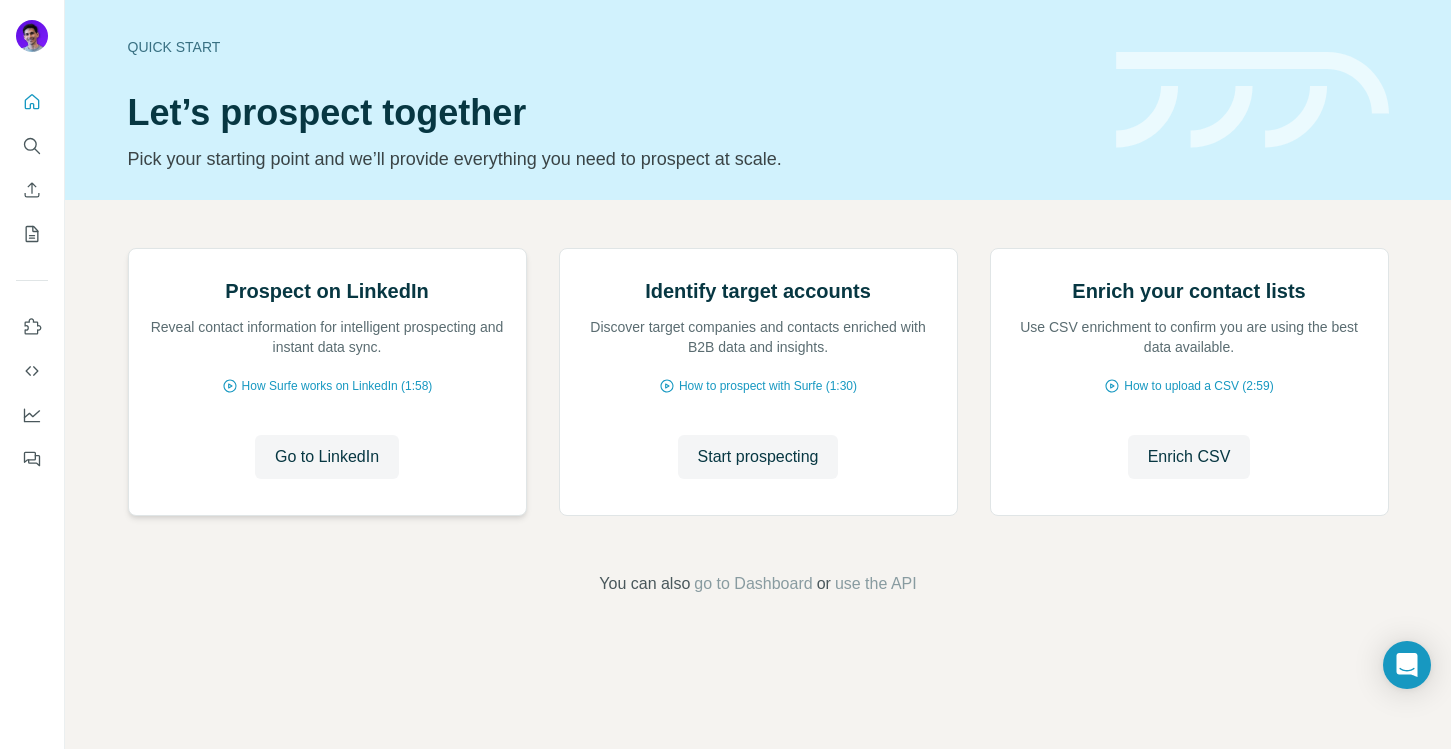 scroll, scrollTop: 0, scrollLeft: 0, axis: both 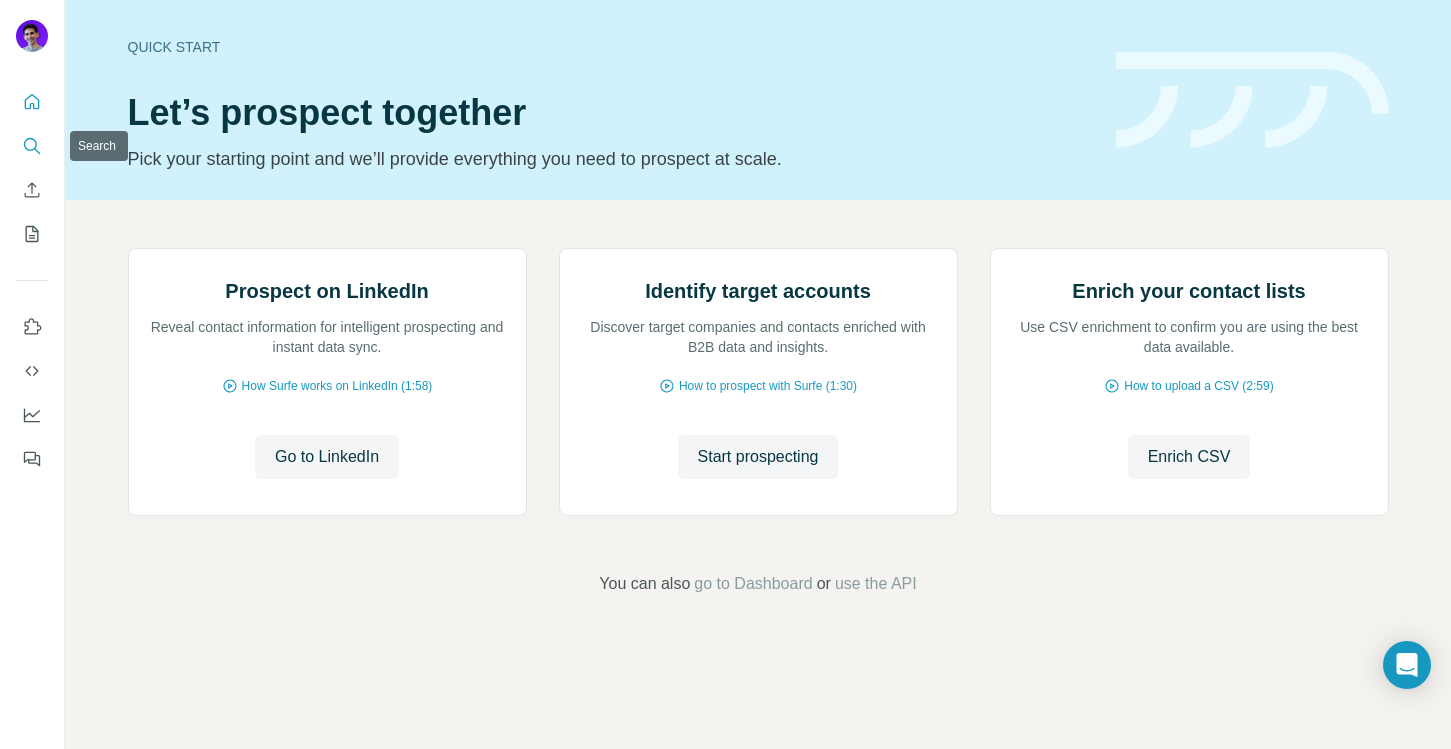click 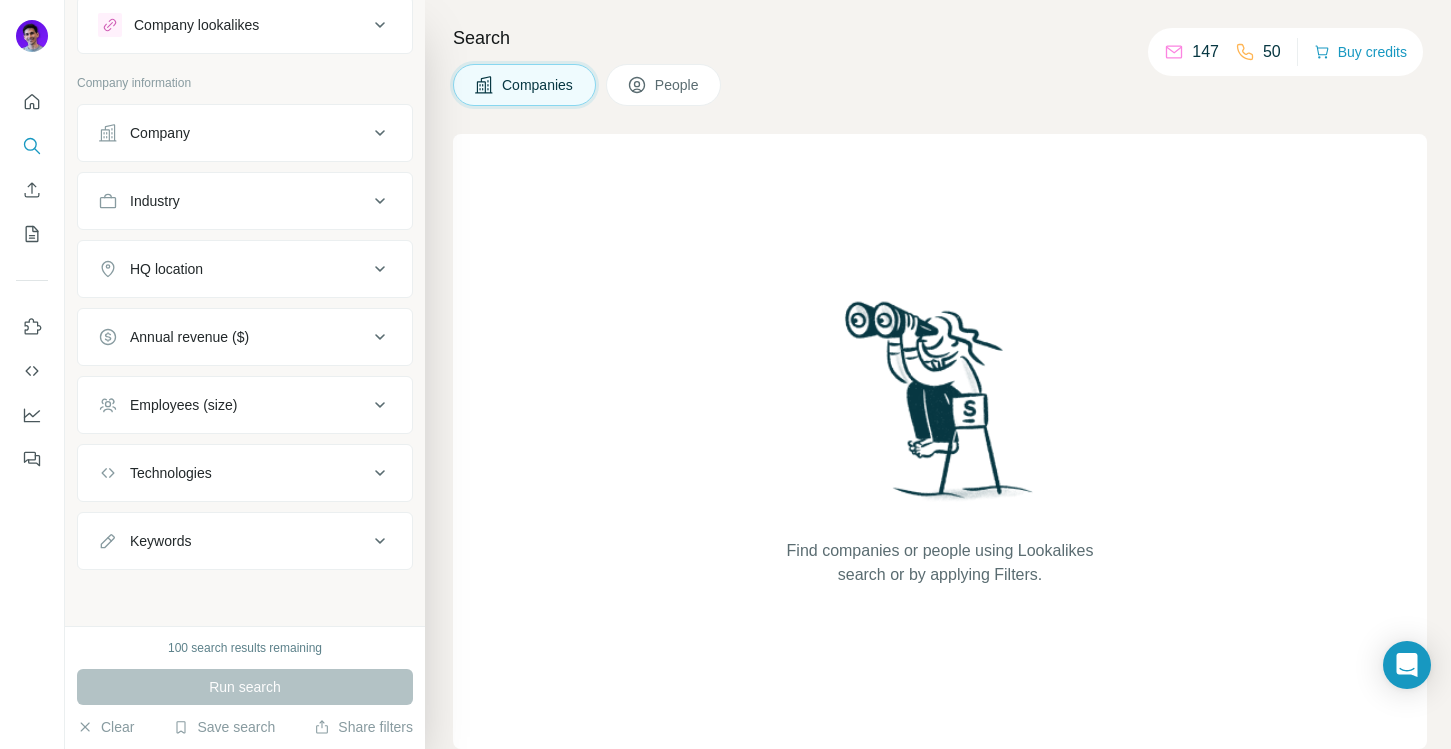 scroll, scrollTop: 0, scrollLeft: 0, axis: both 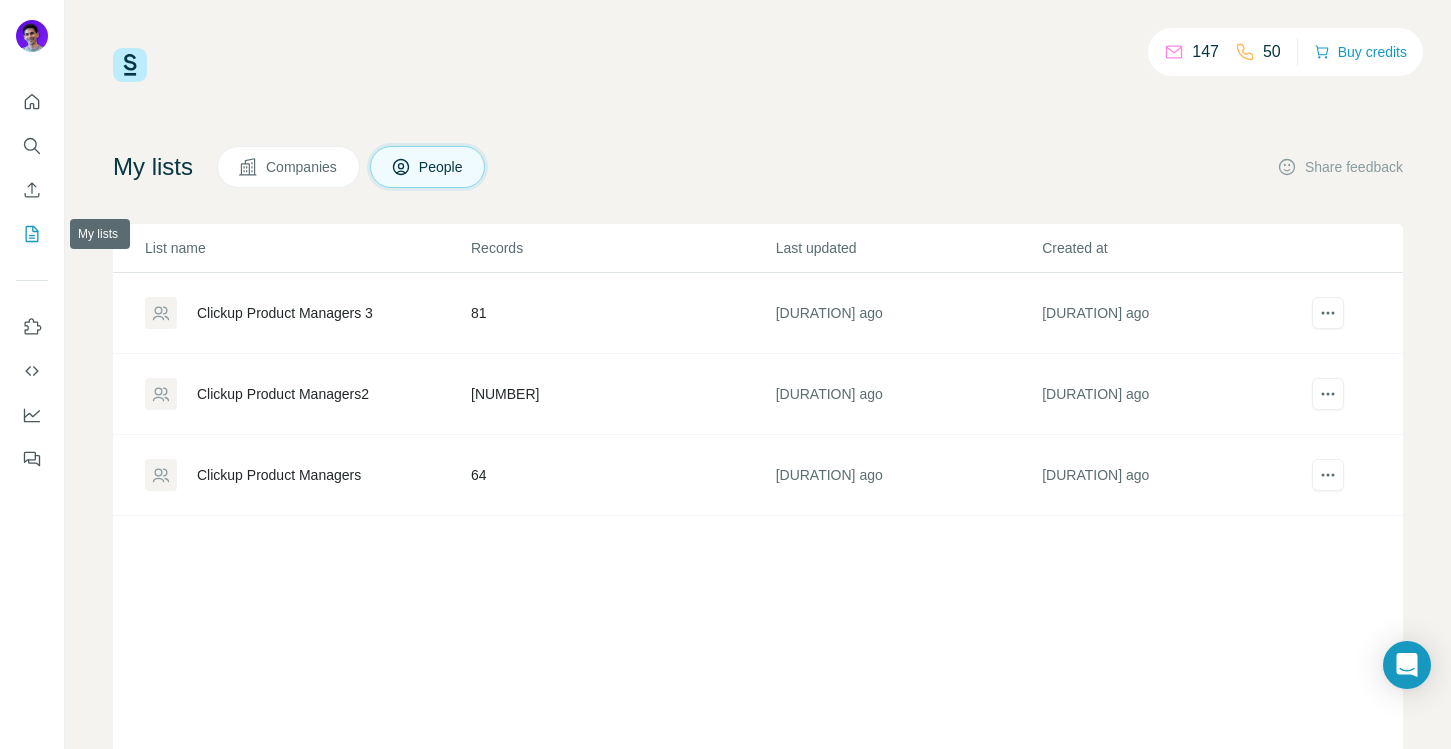 click 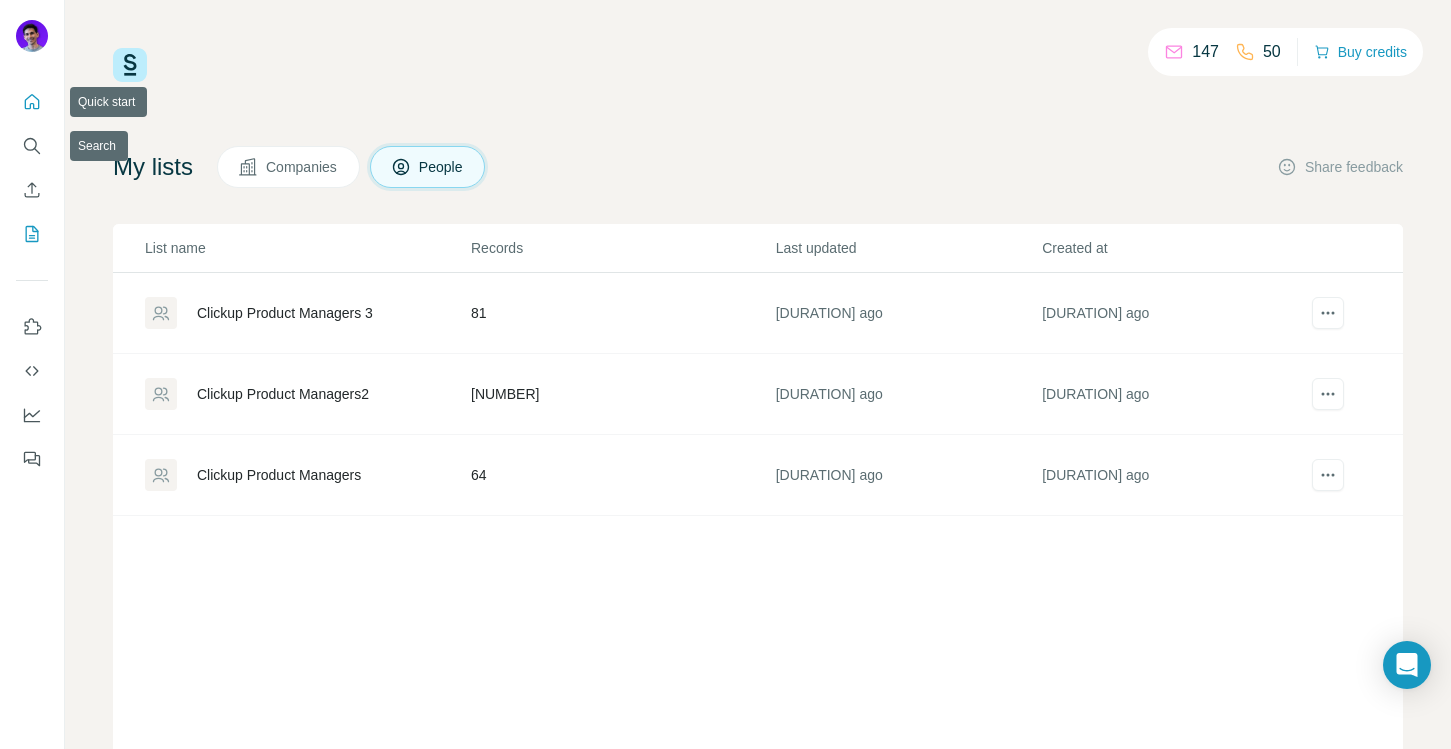 click at bounding box center (32, 102) 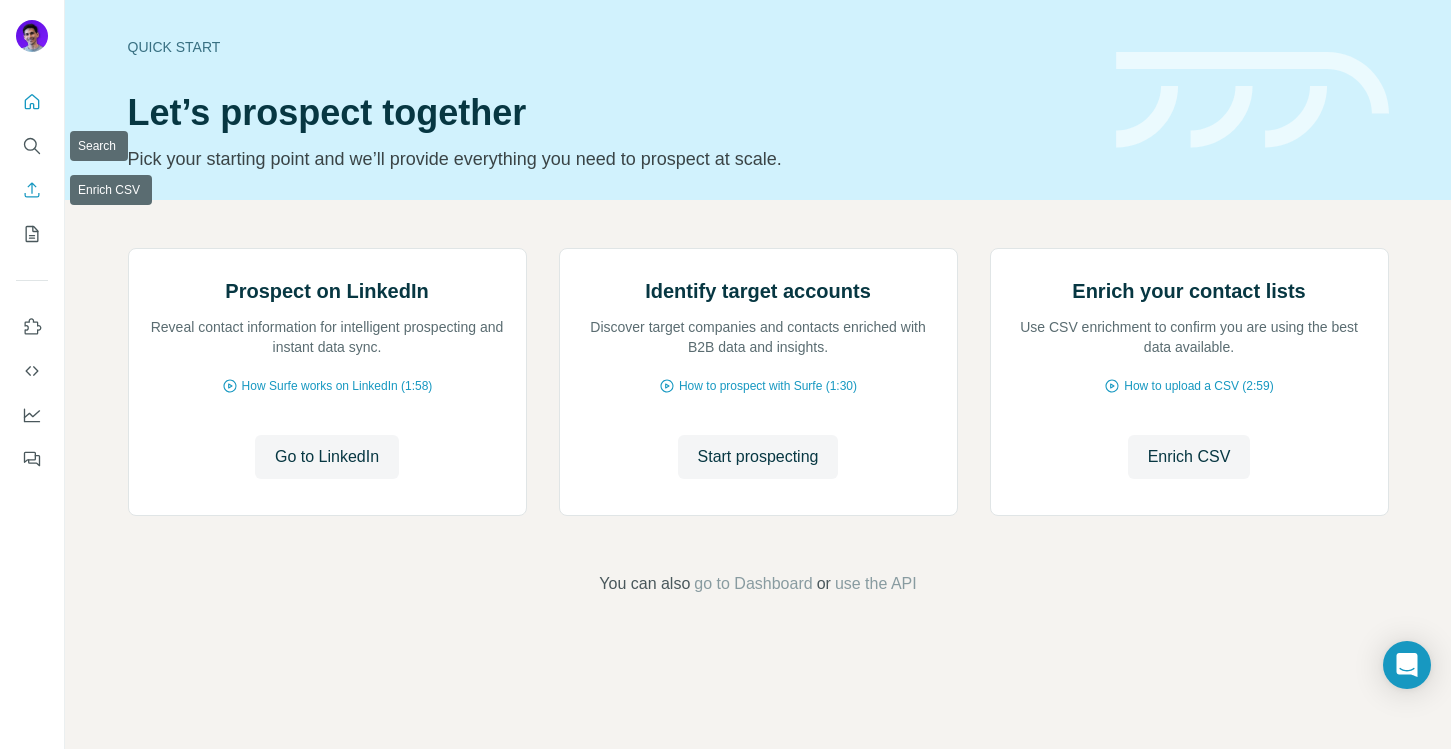 click 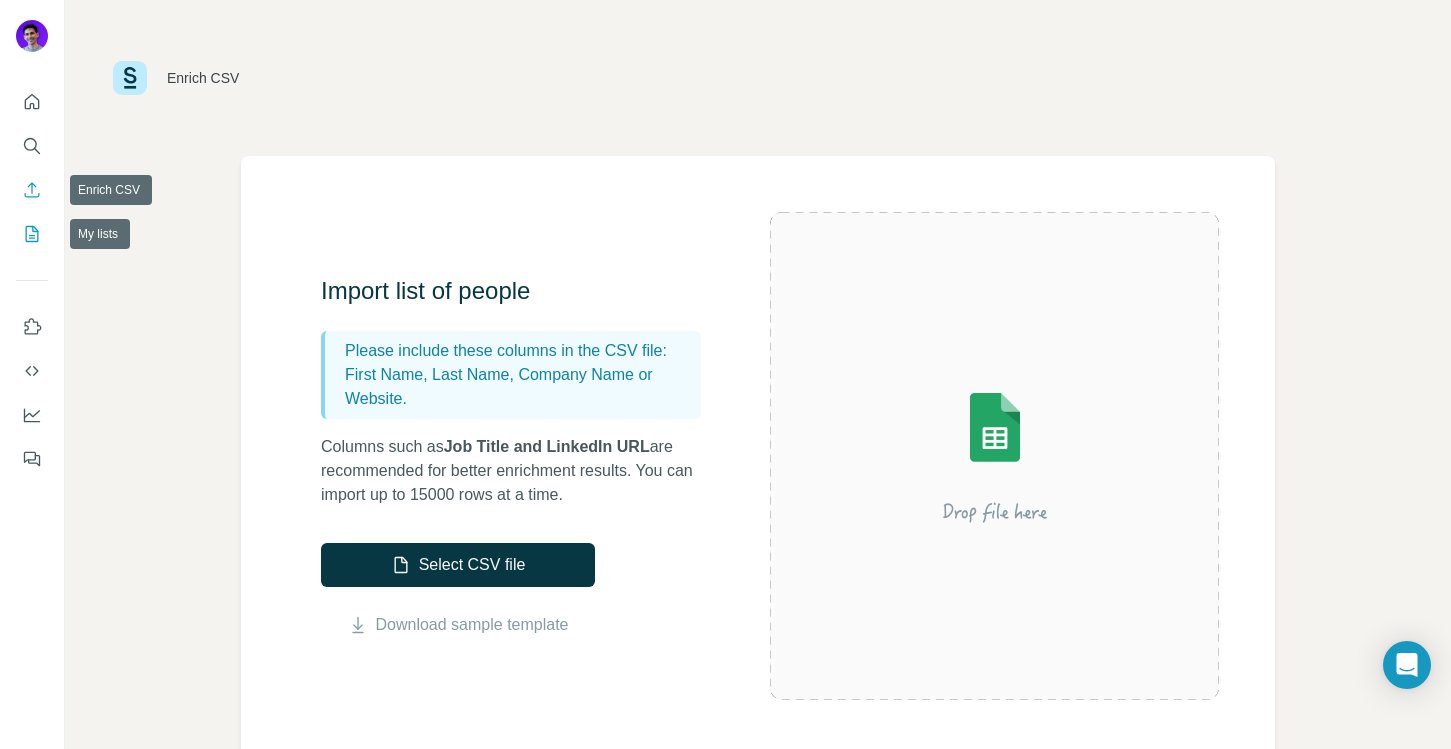 click 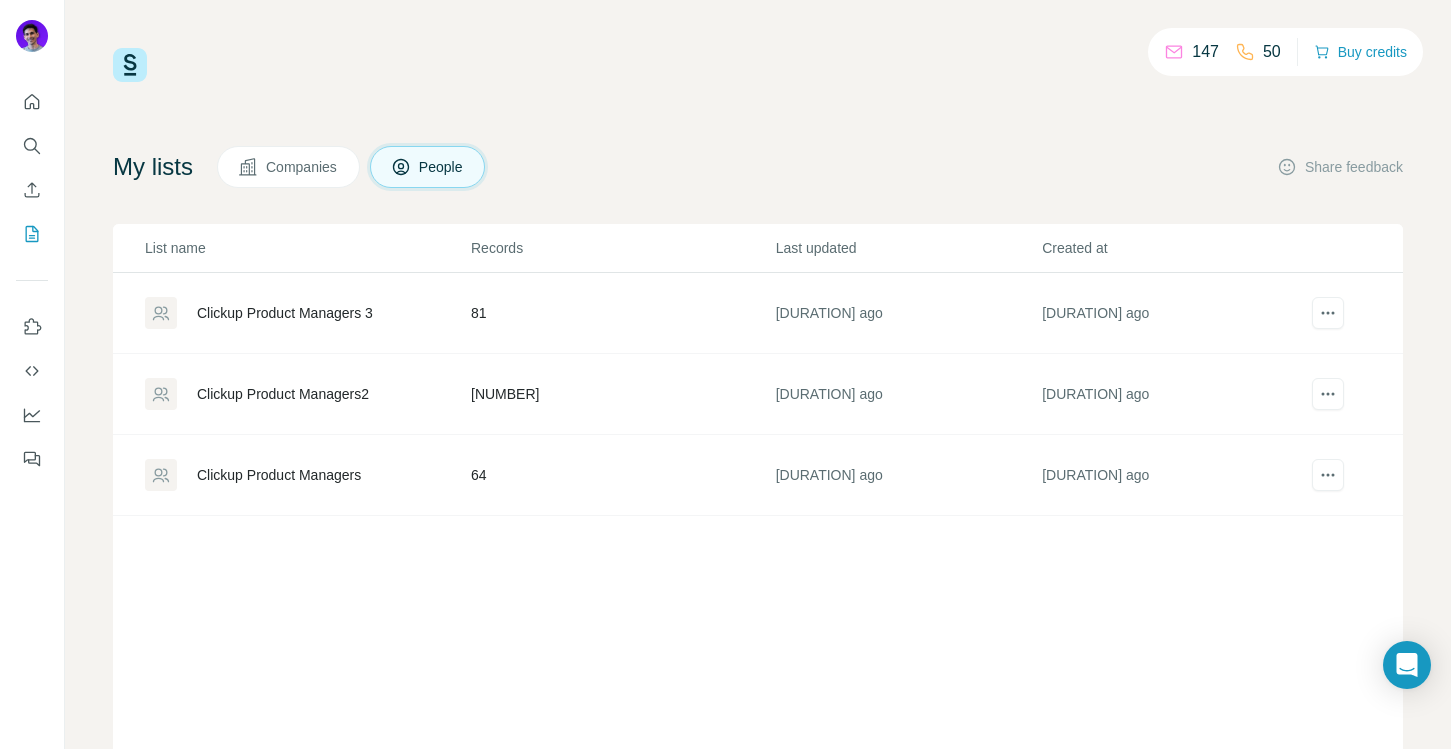 click on "Companies" at bounding box center (288, 167) 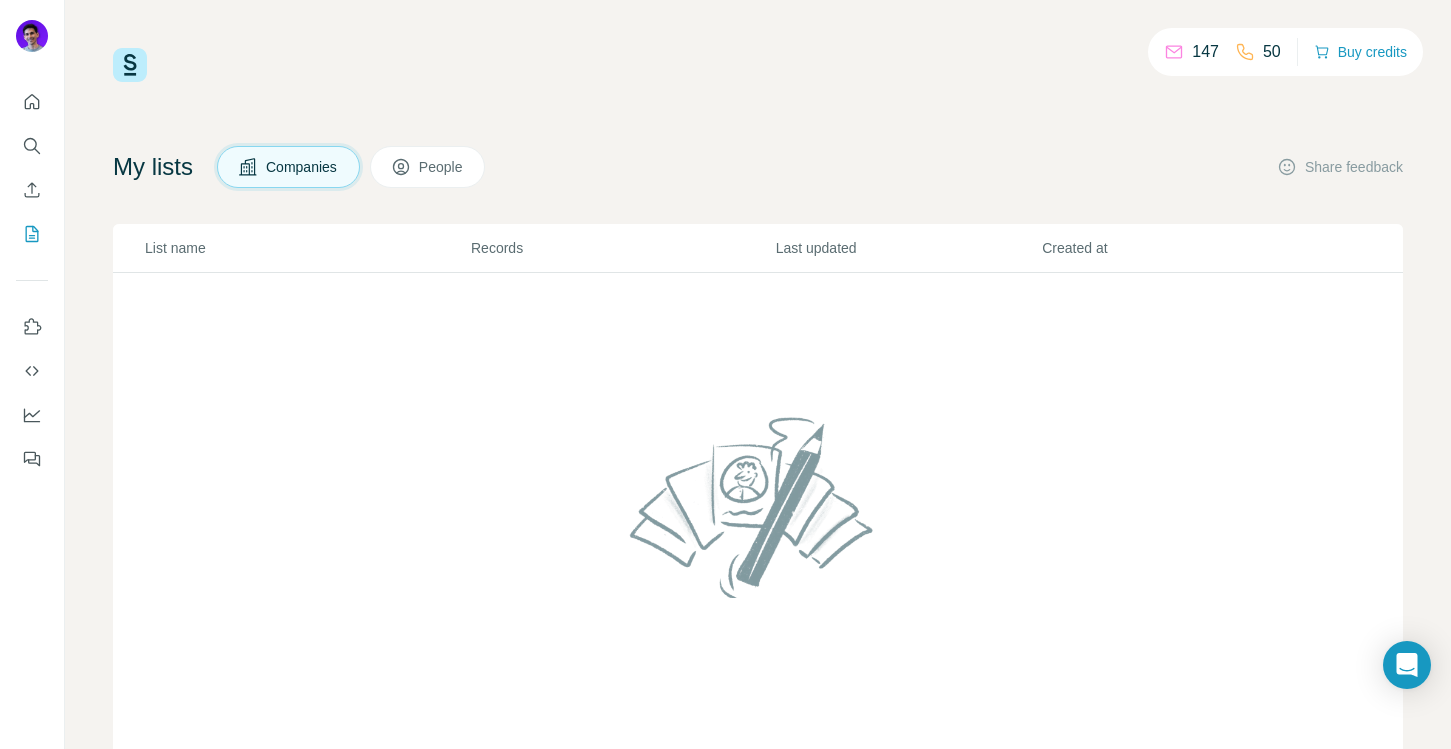 click on "People" at bounding box center [428, 167] 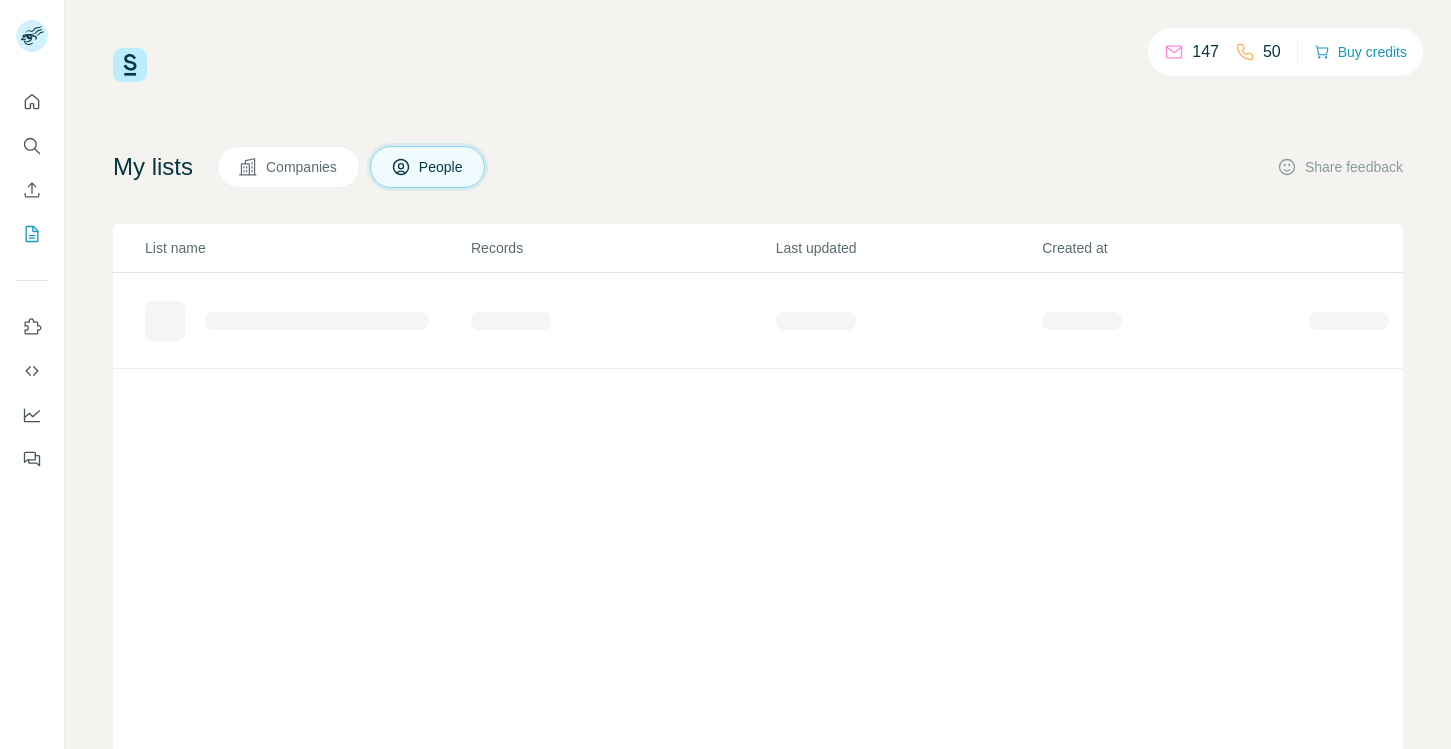 scroll, scrollTop: 0, scrollLeft: 0, axis: both 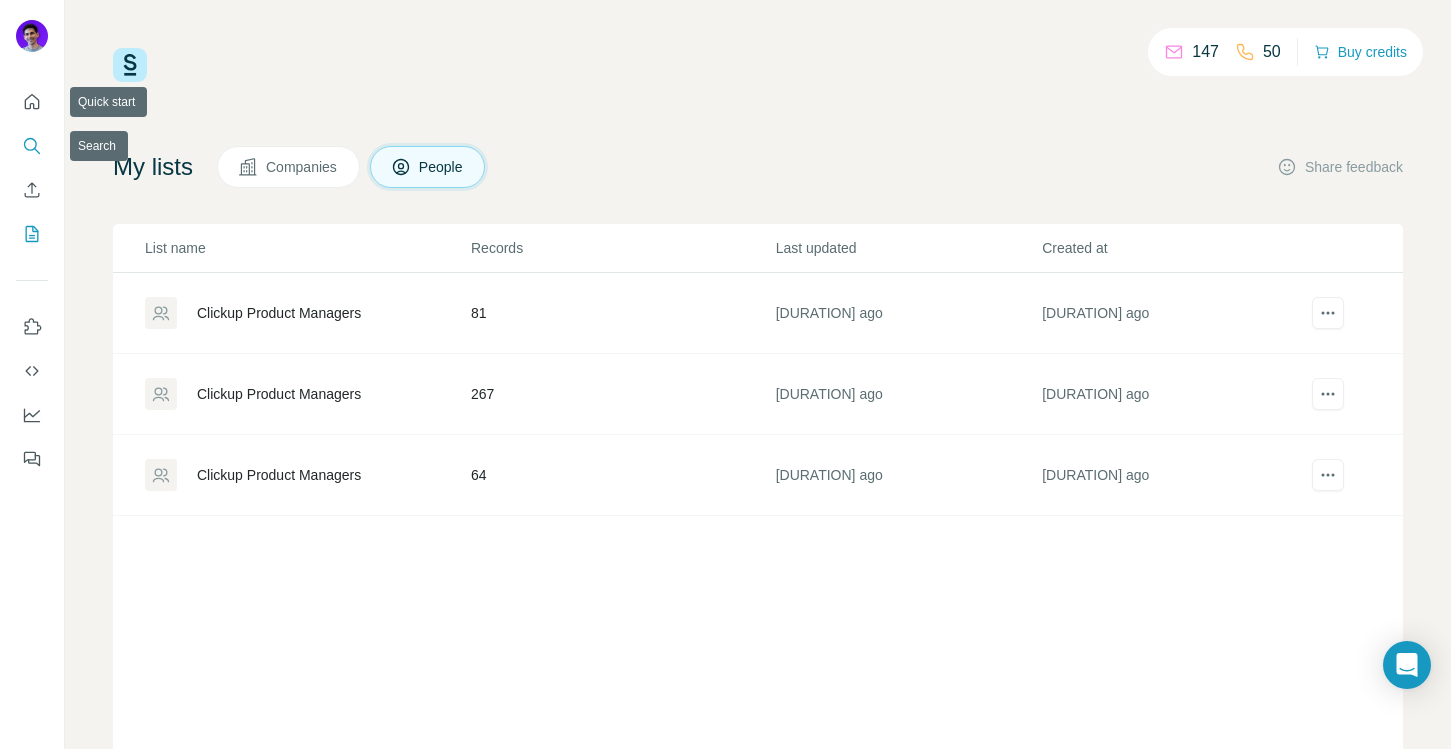 click 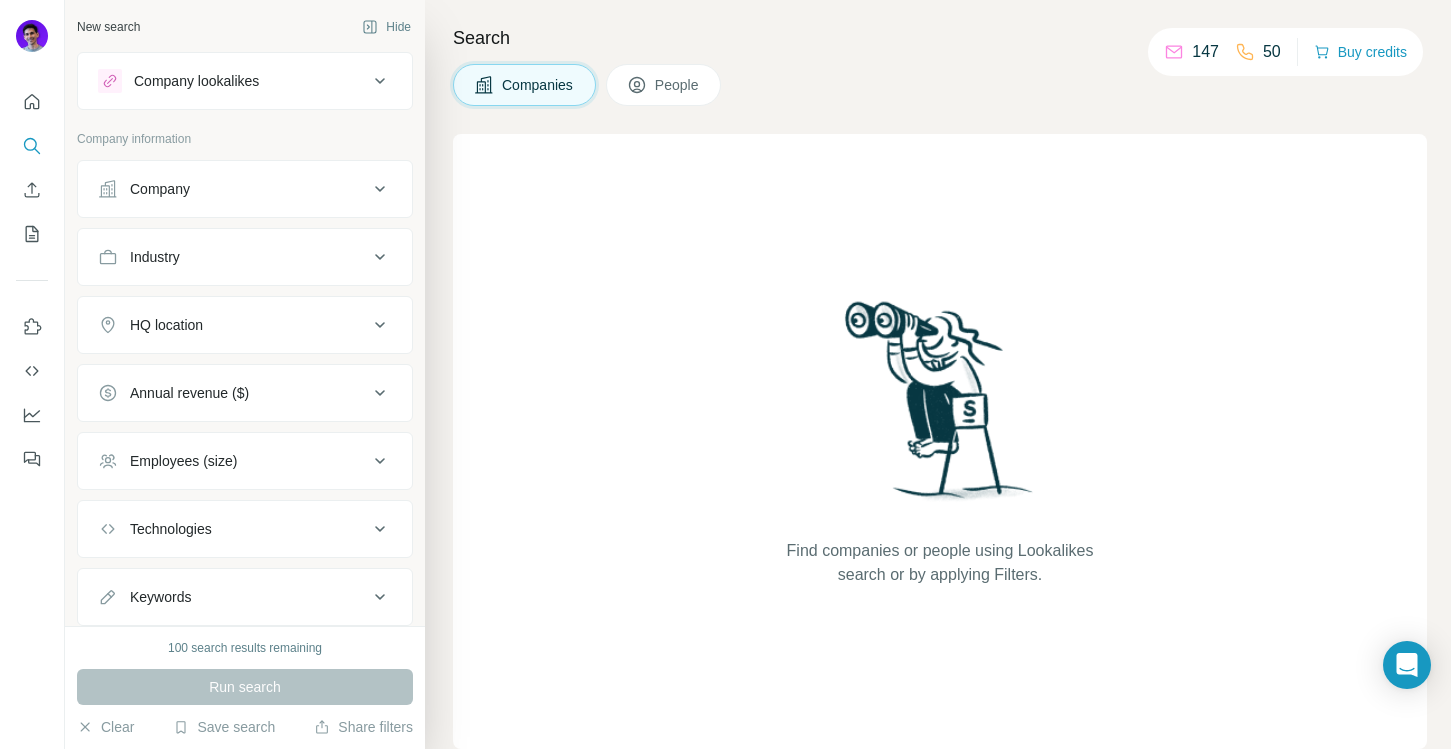 click on "Company lookalikes" at bounding box center [233, 81] 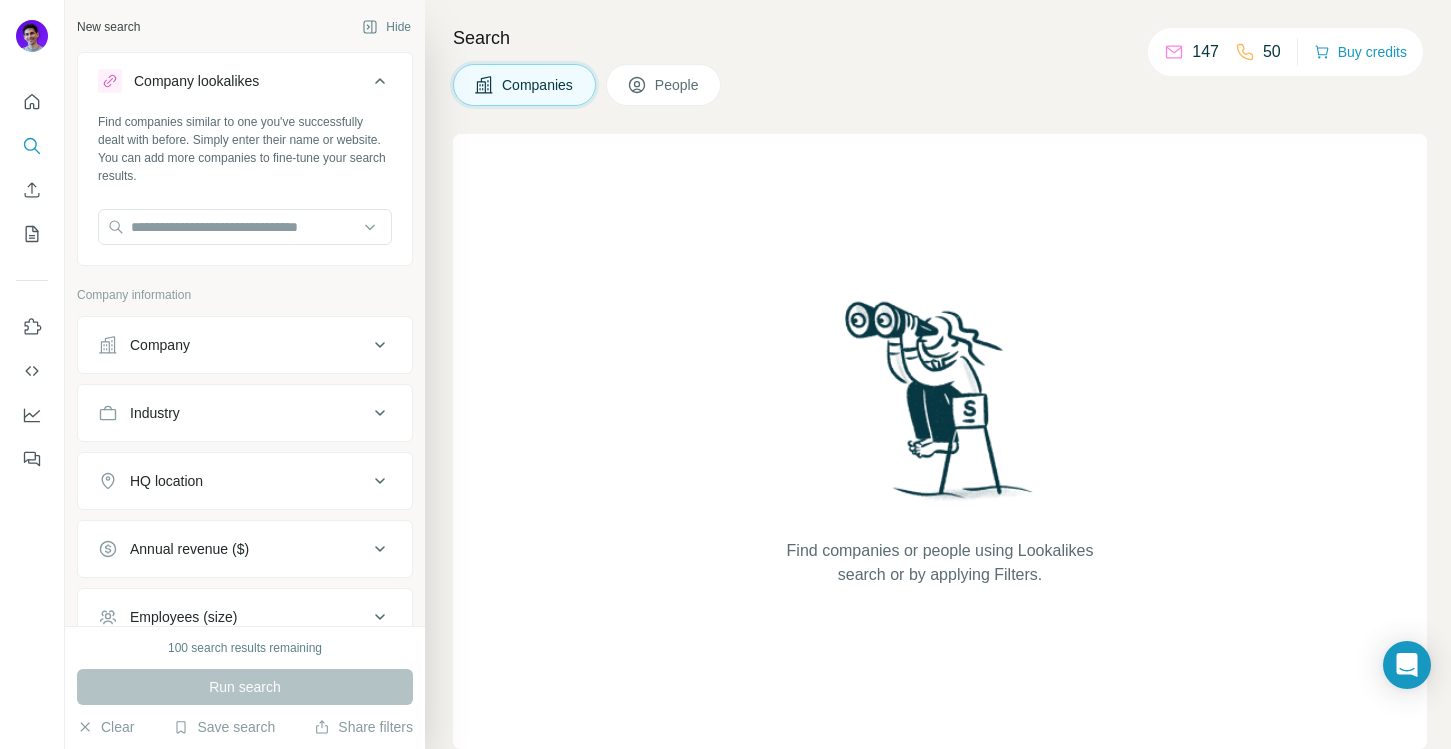 click on "Company lookalikes" at bounding box center (233, 81) 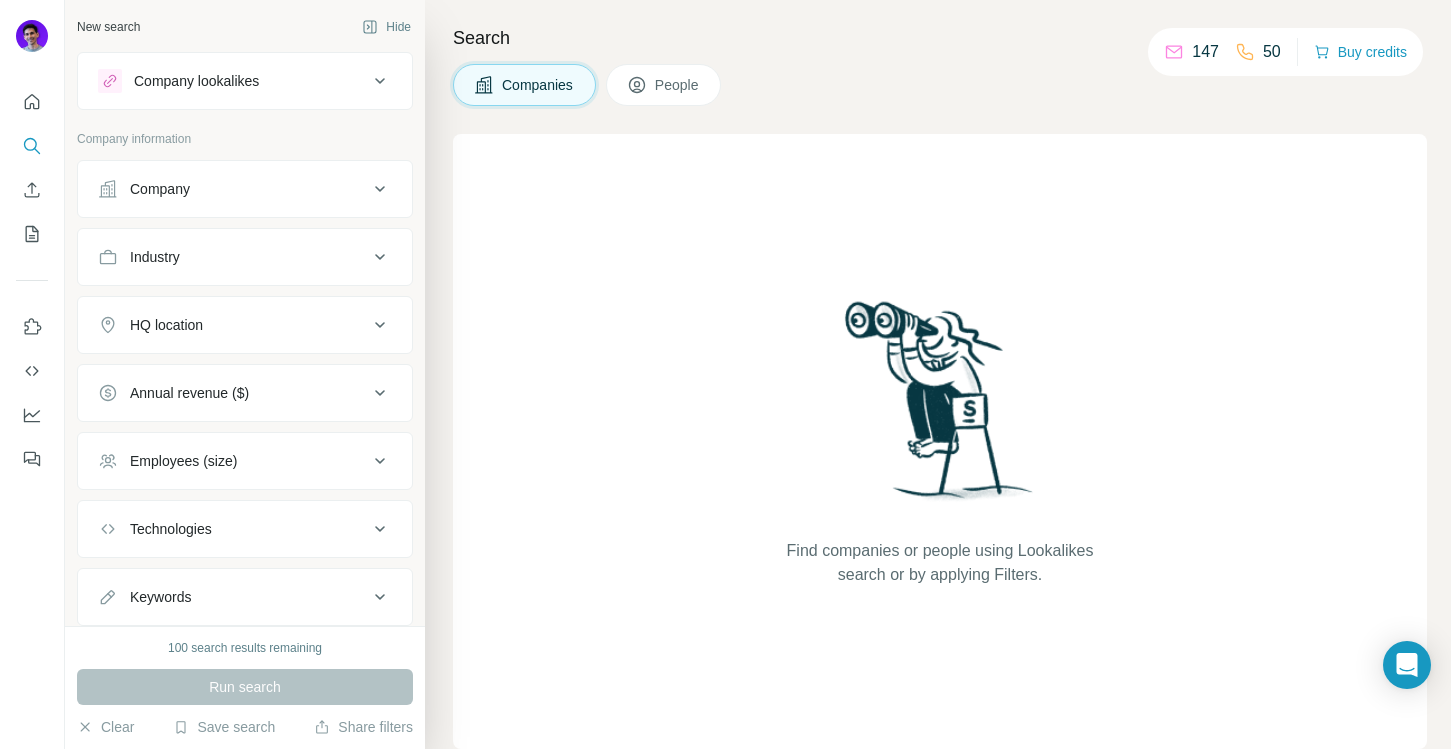 scroll, scrollTop: 56, scrollLeft: 0, axis: vertical 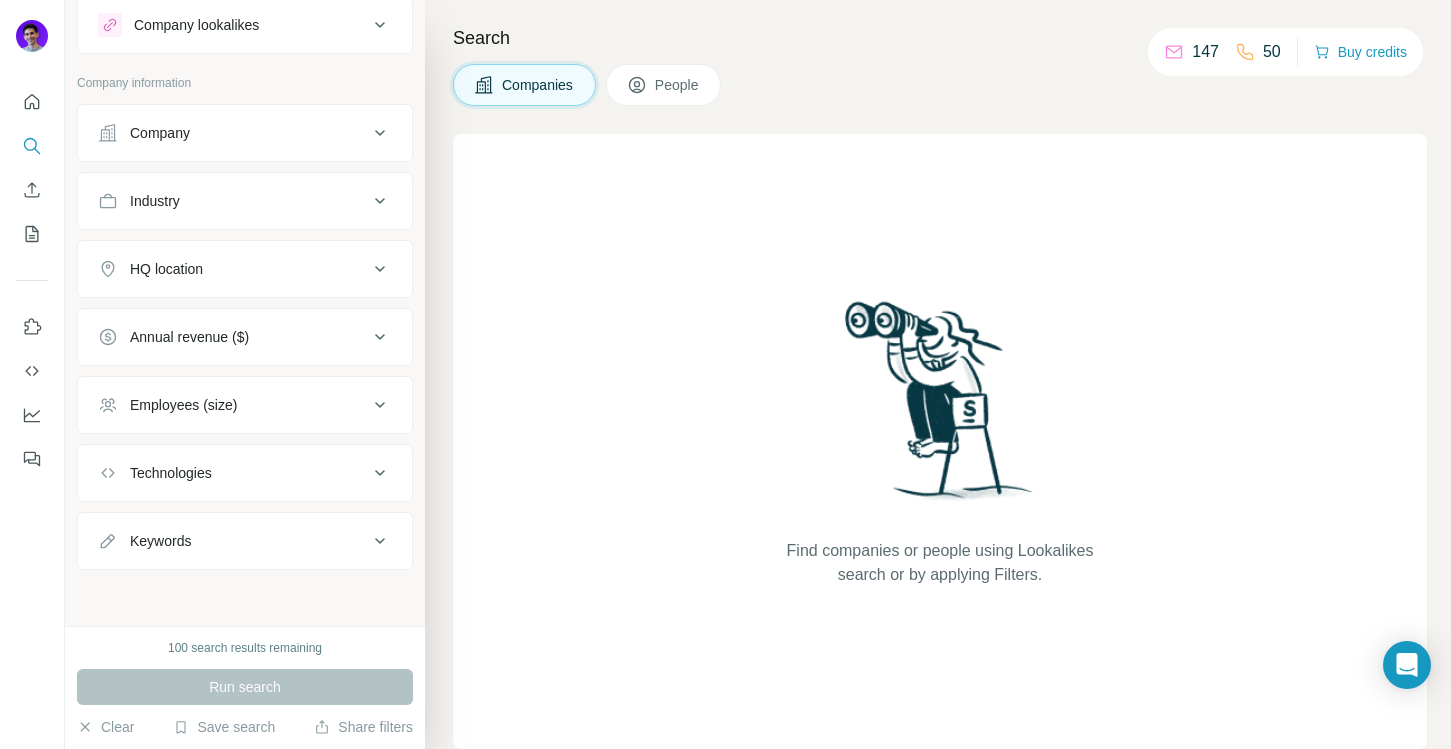 click on "People" at bounding box center (678, 85) 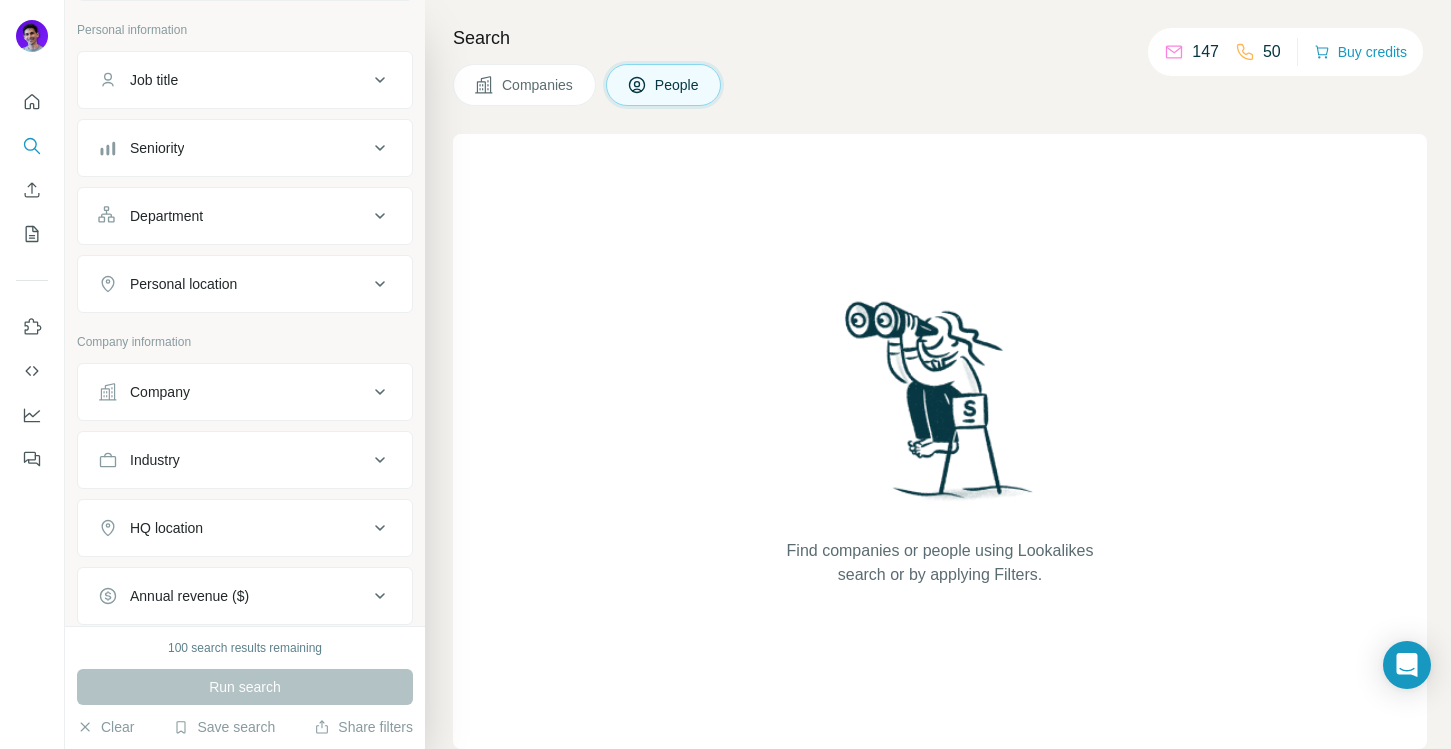 scroll, scrollTop: 0, scrollLeft: 0, axis: both 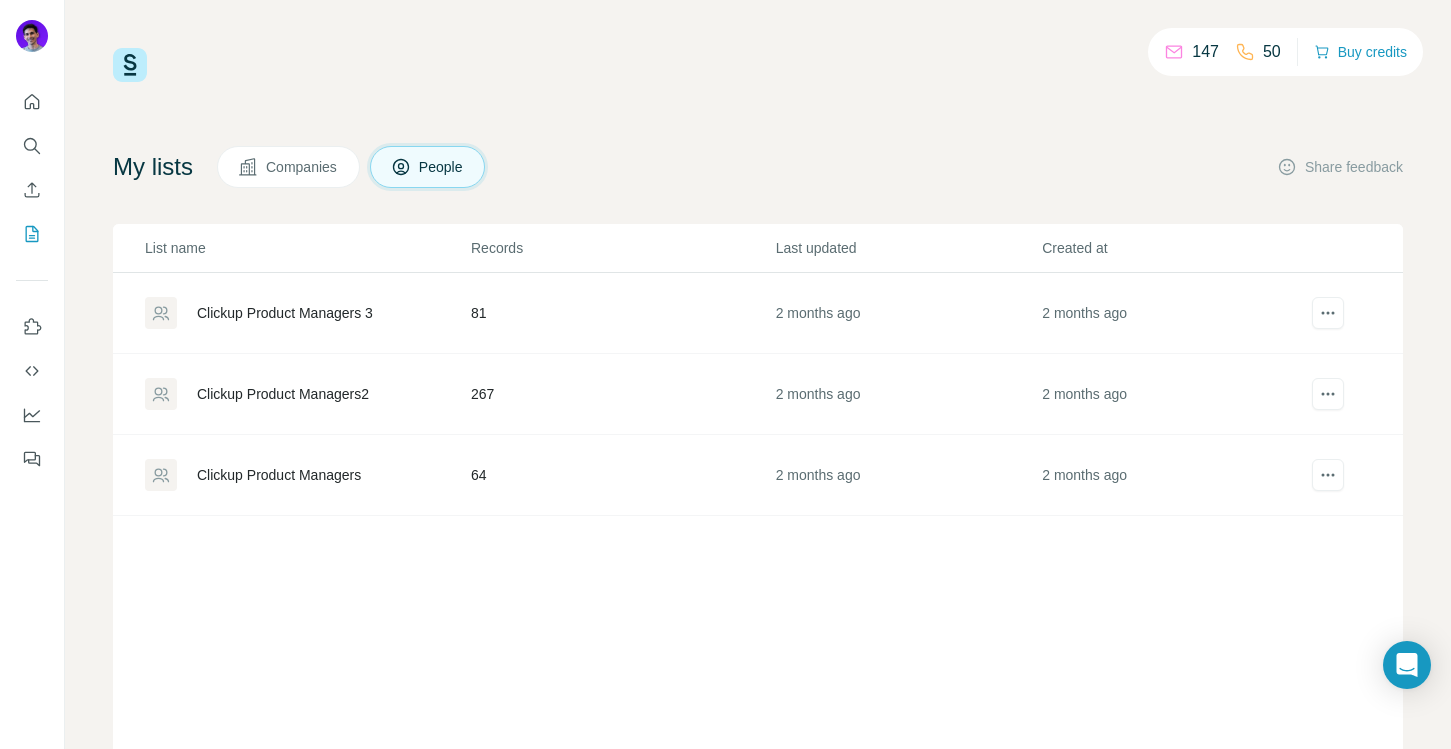 click on "Companies" at bounding box center (288, 167) 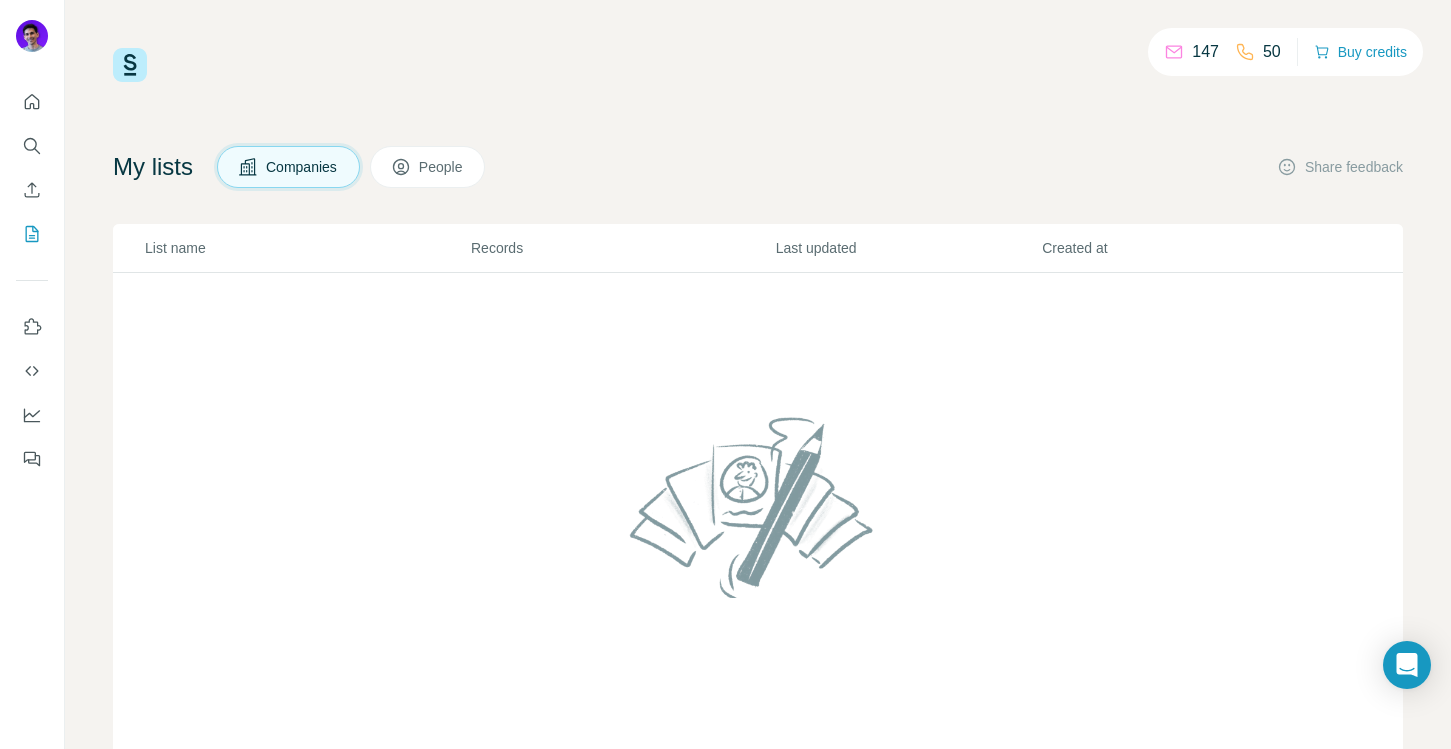 click 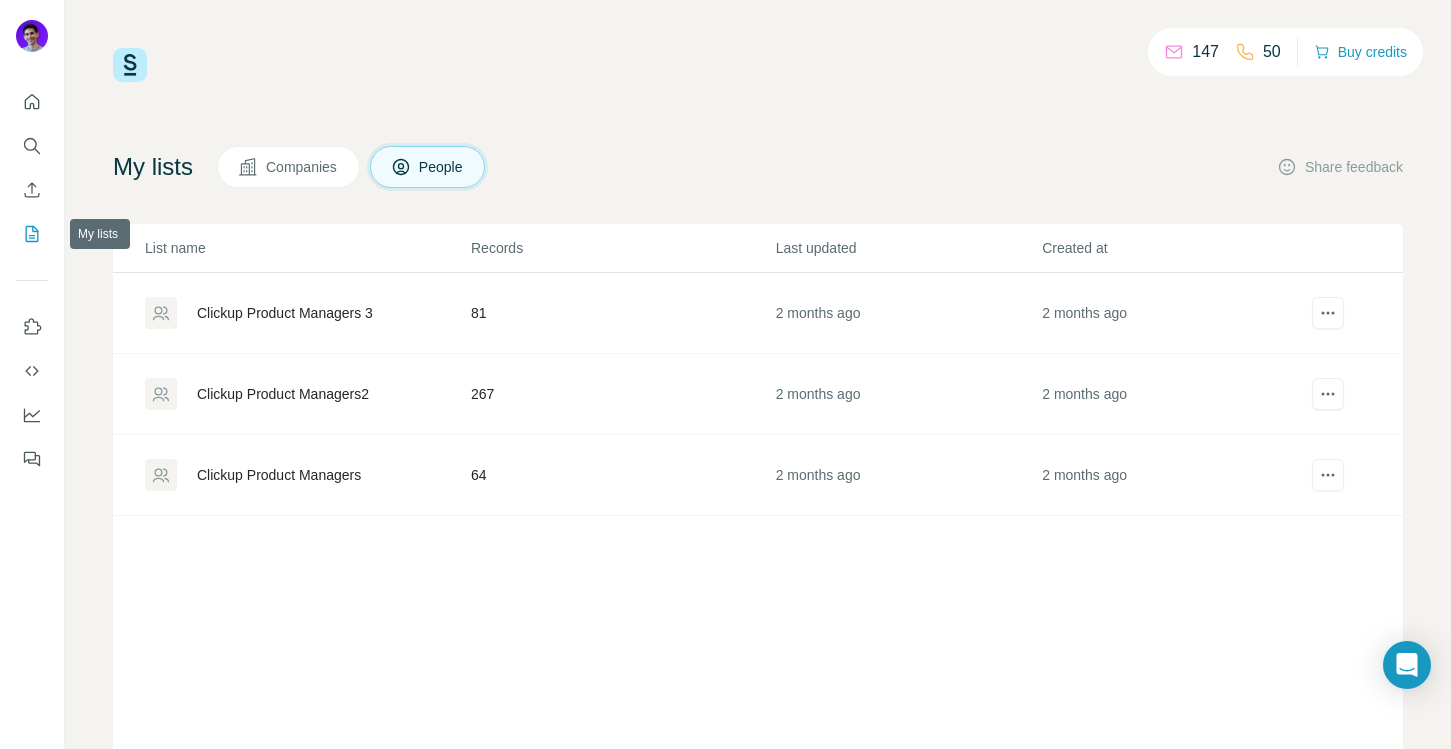click 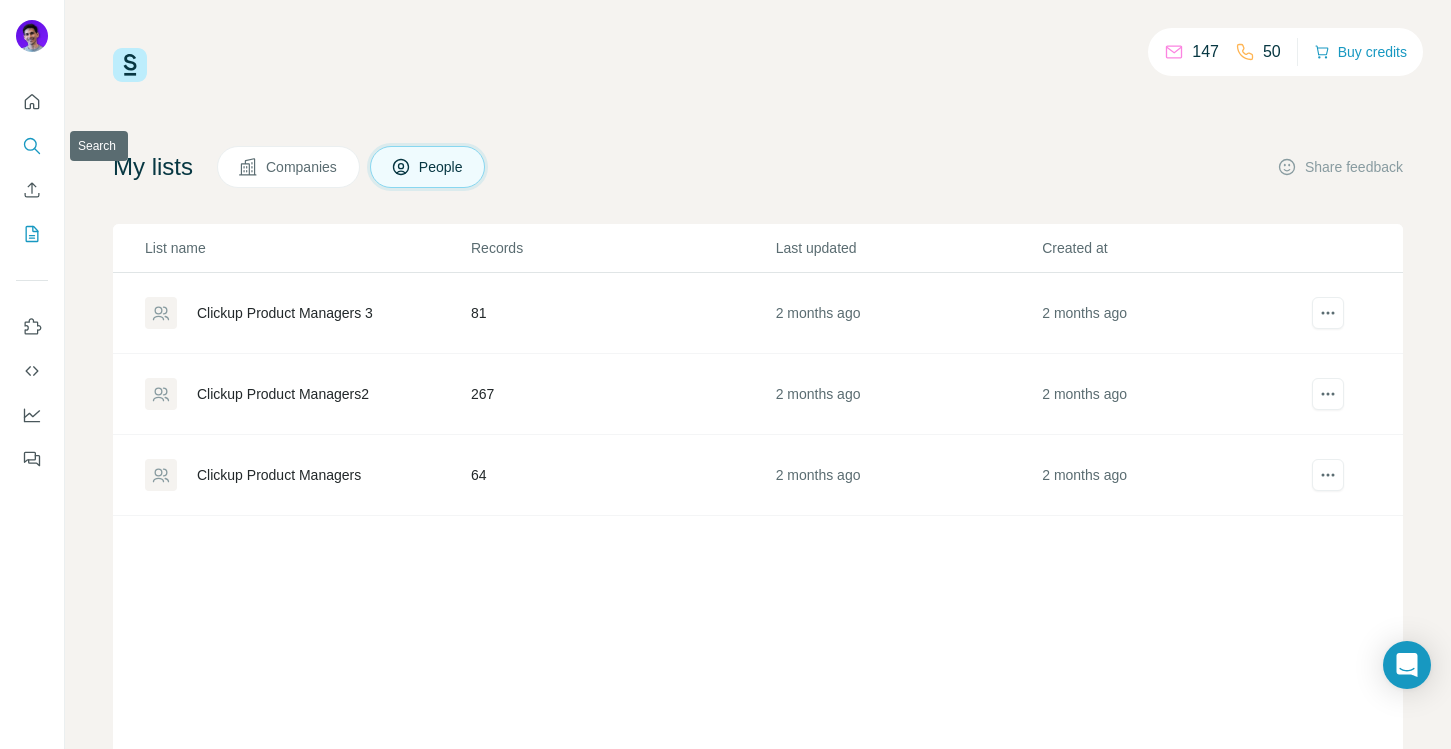click at bounding box center (32, 146) 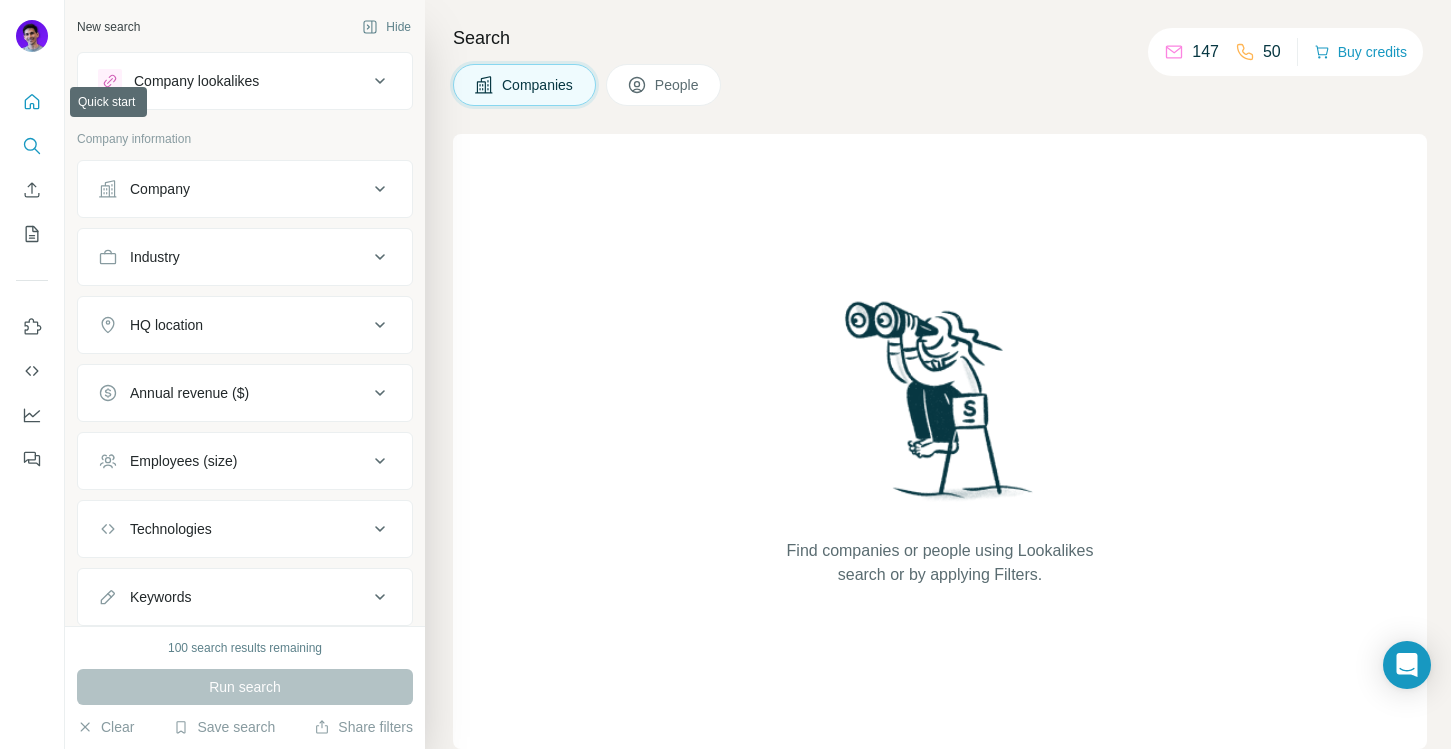 click 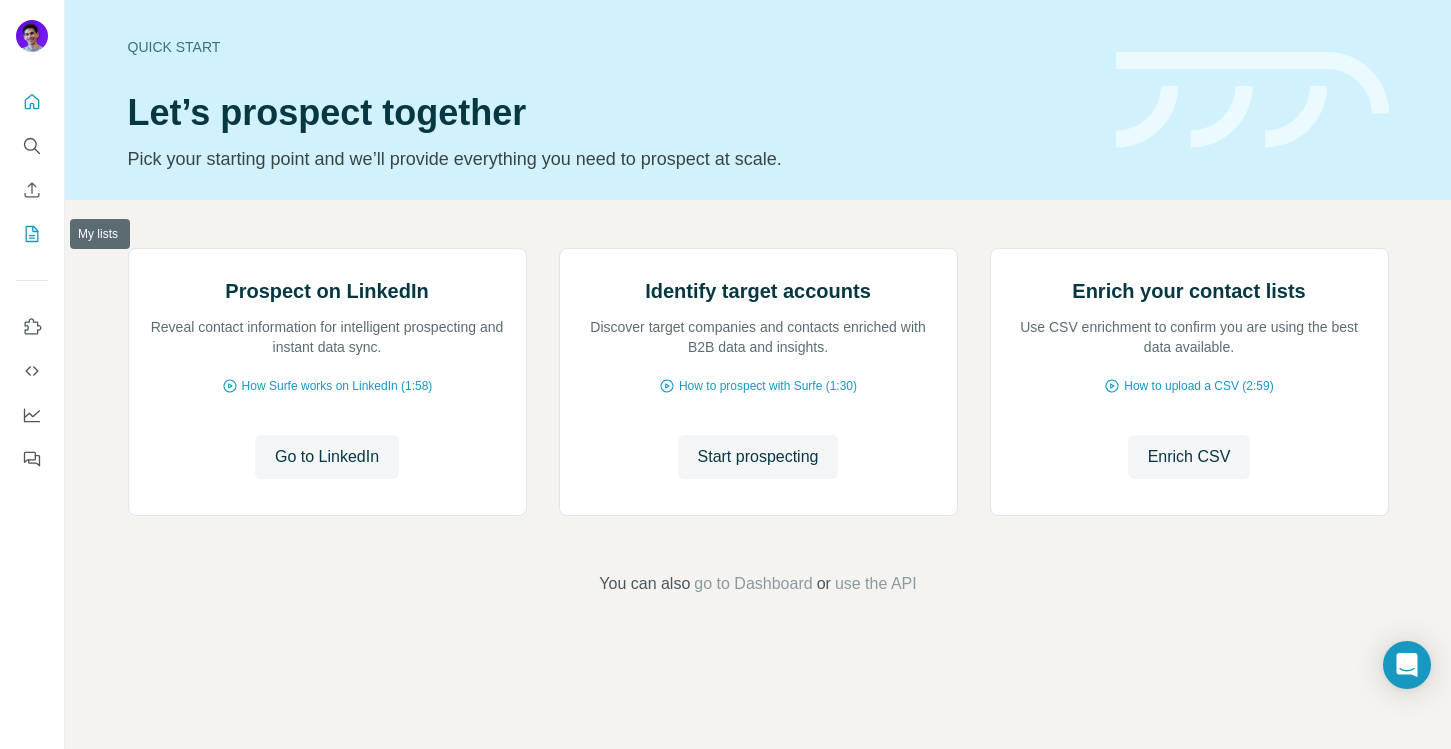 click 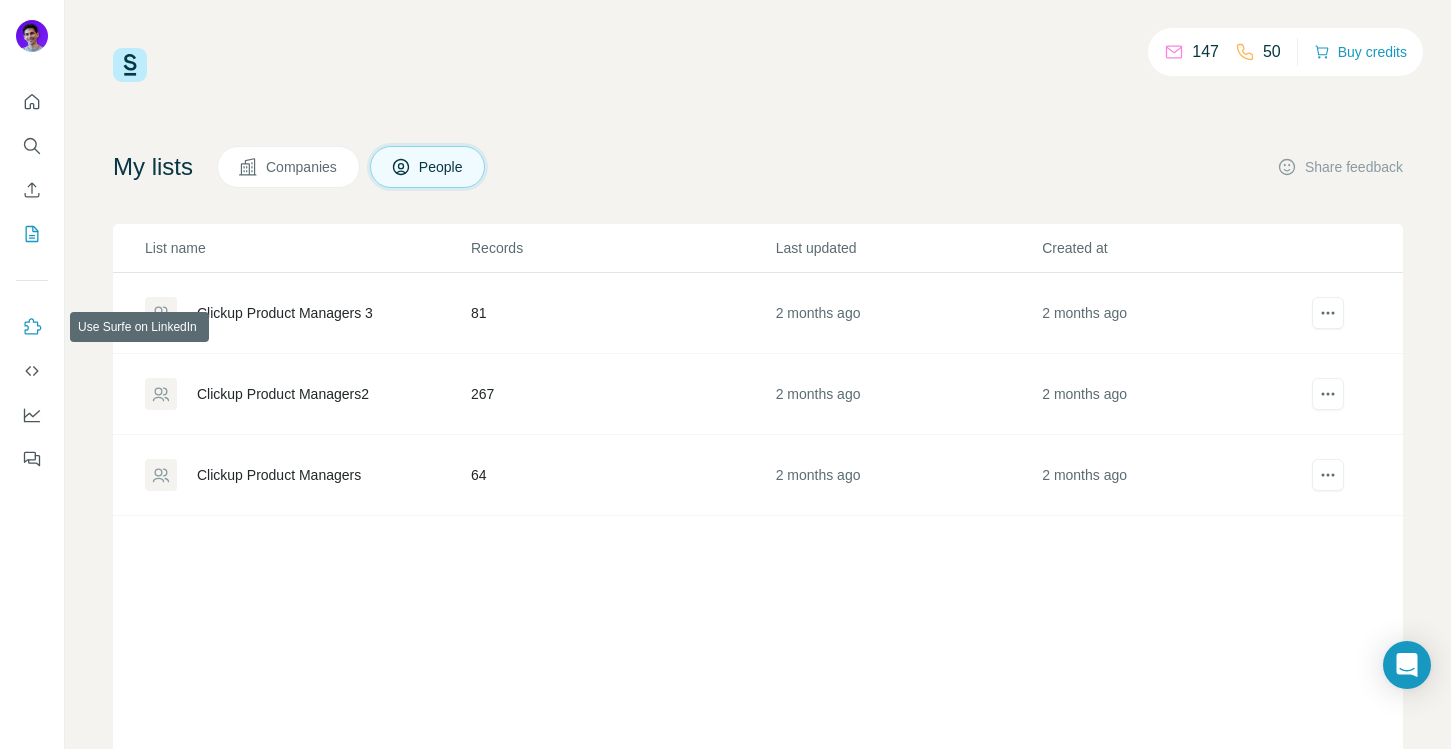 click 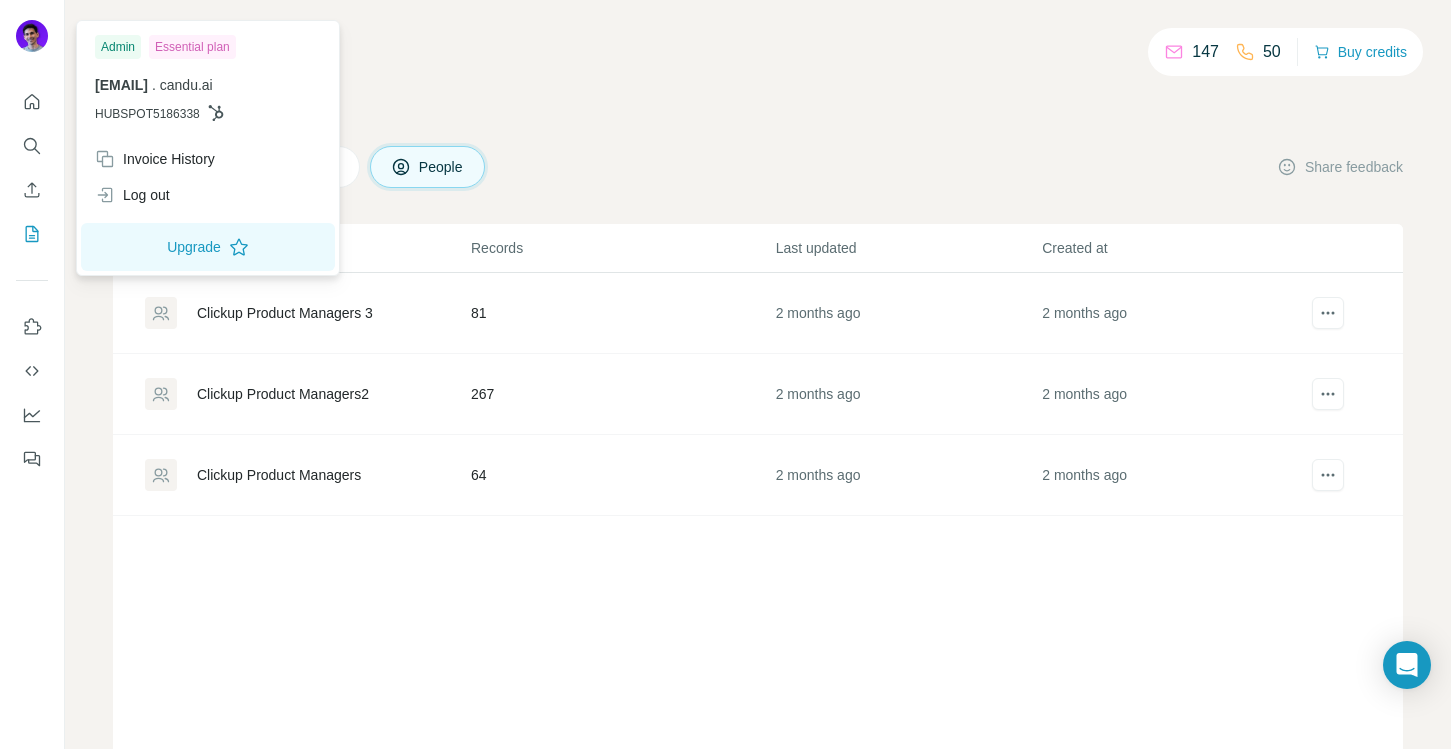 click at bounding box center (32, 36) 